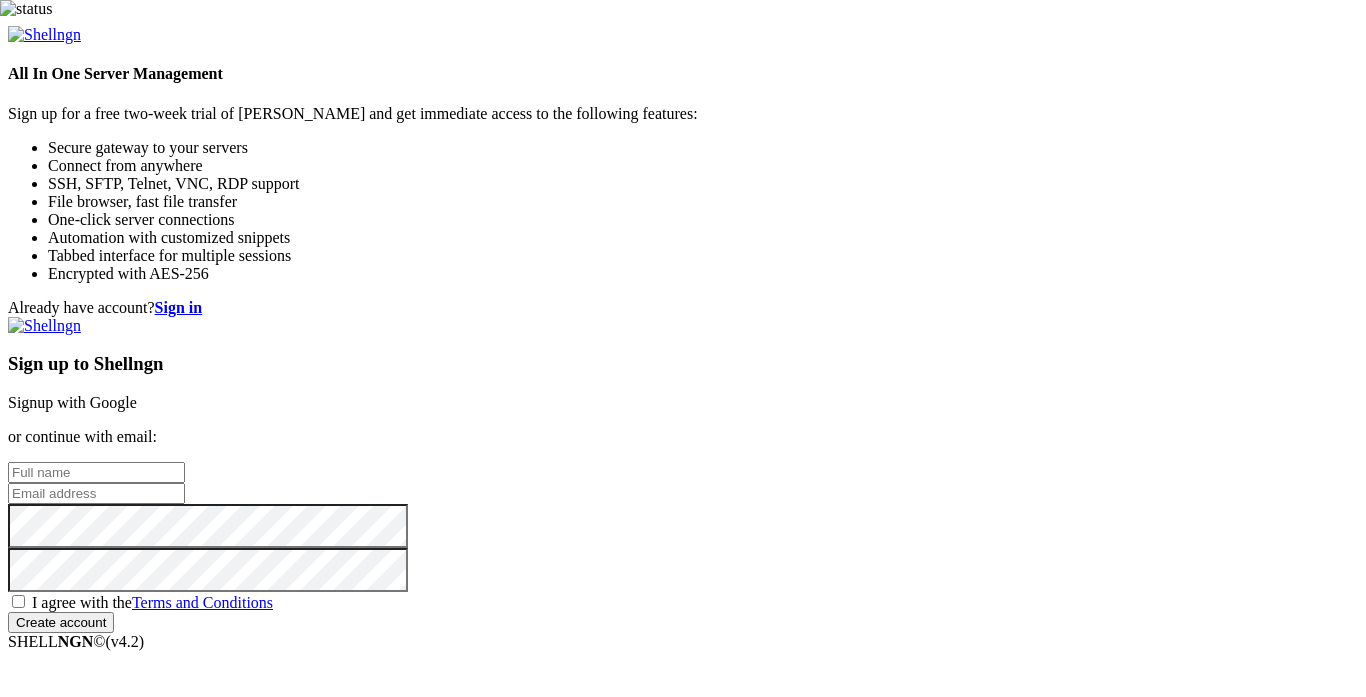 scroll, scrollTop: 0, scrollLeft: 0, axis: both 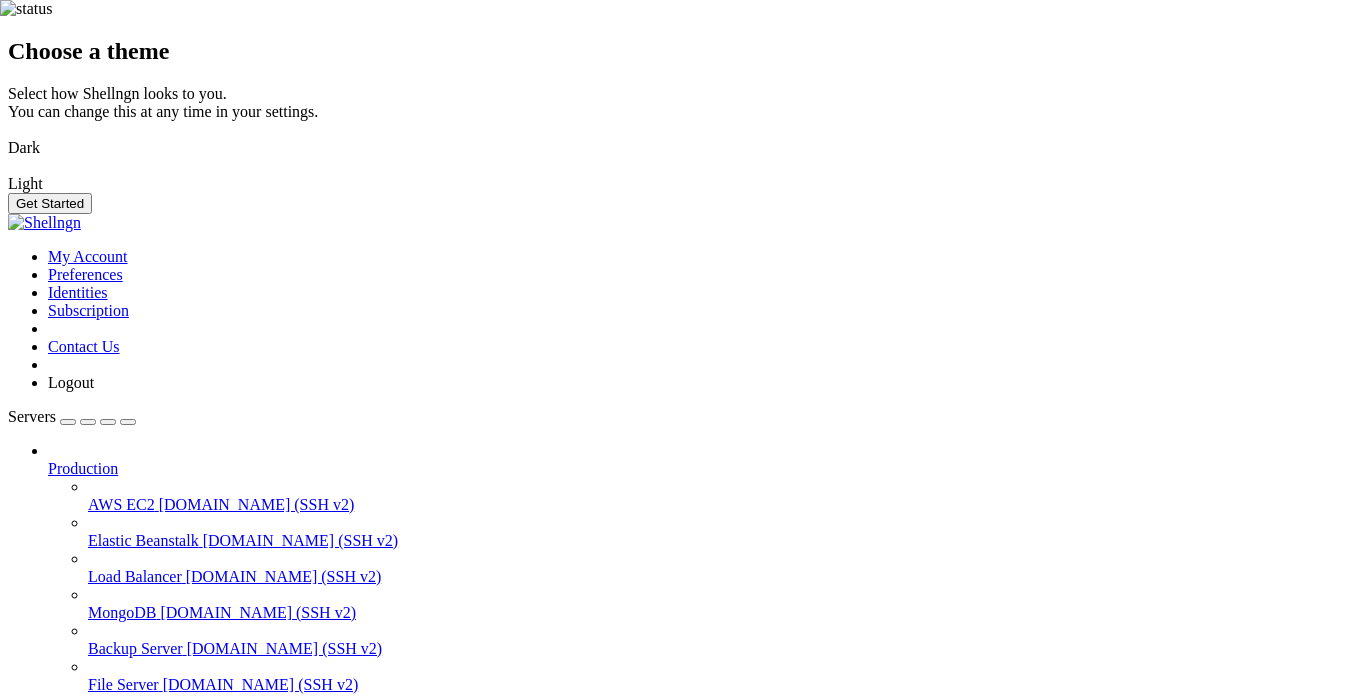 click at bounding box center [8, 135] 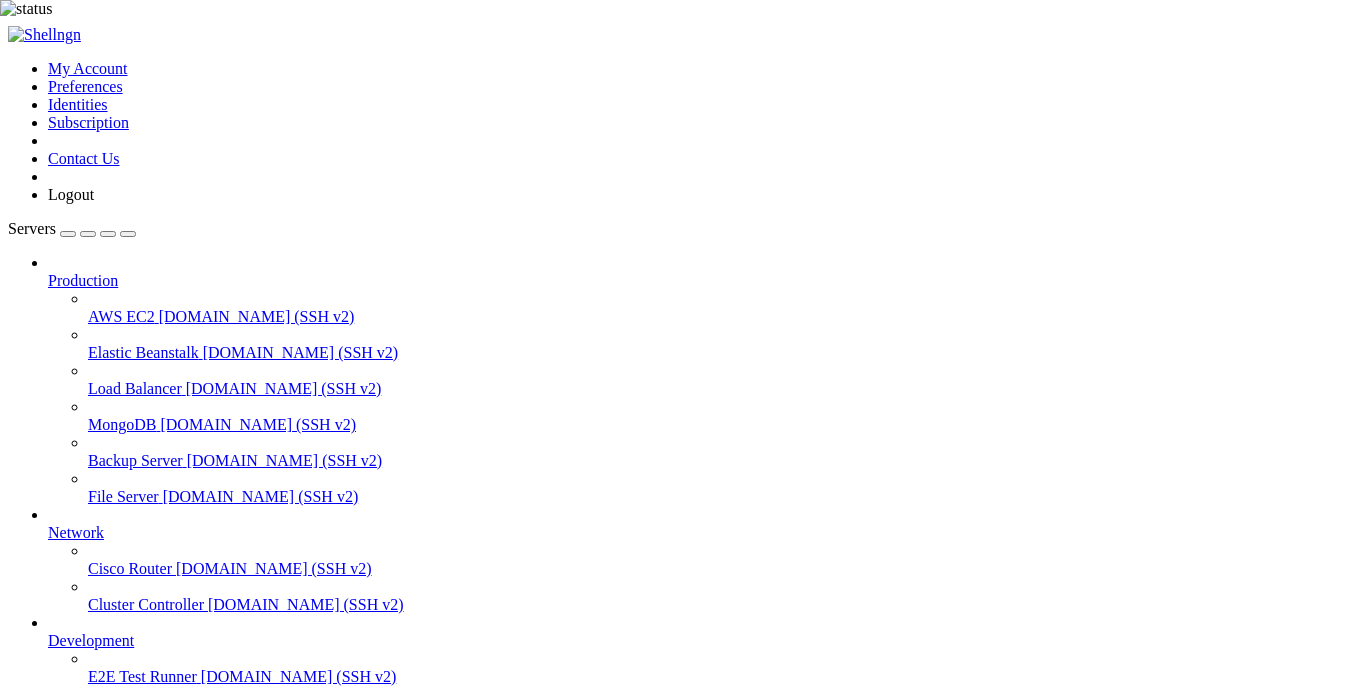 click on "Add Server" at bounding box center (683, 819) 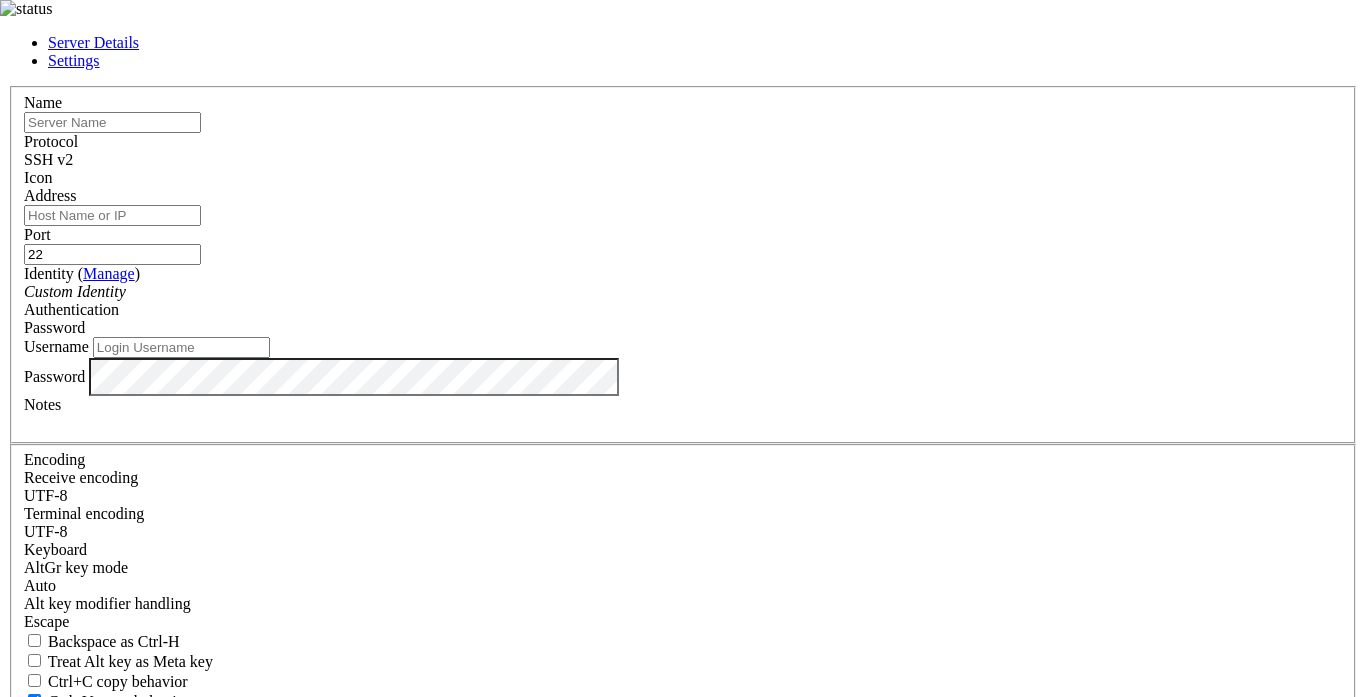 click at bounding box center [112, 122] 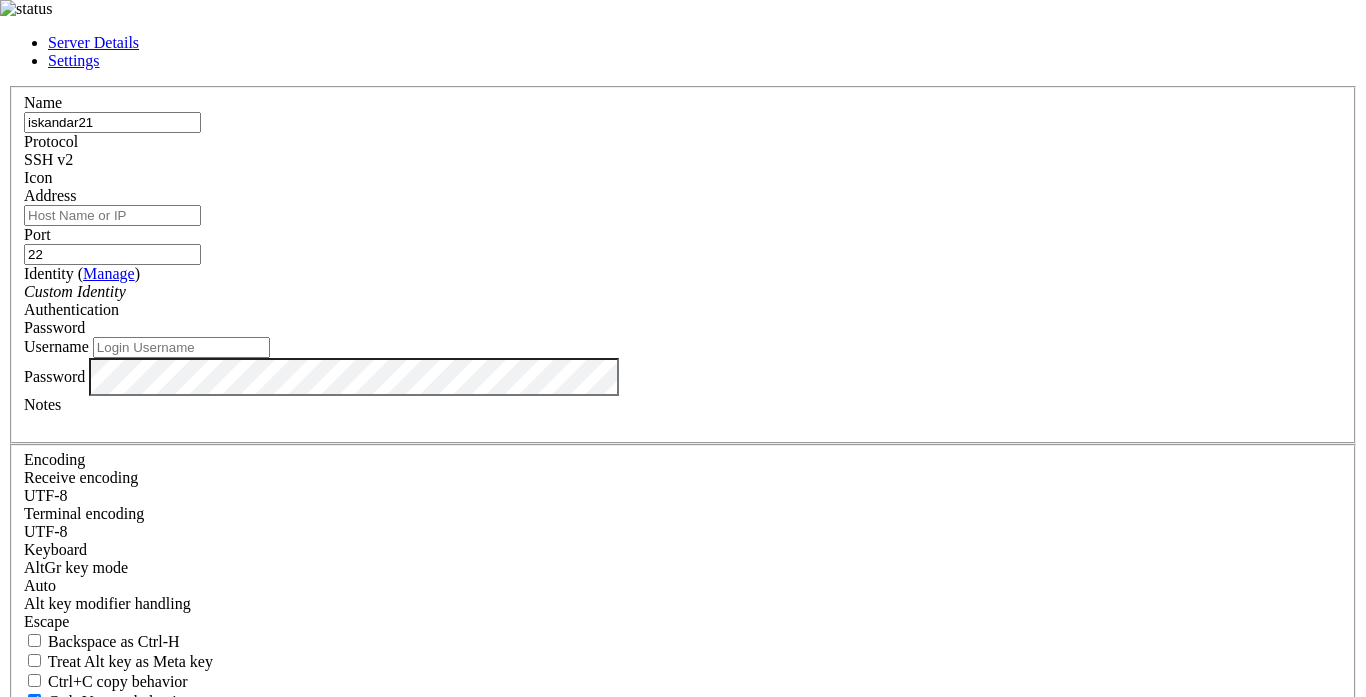click on "Address" at bounding box center (112, 215) 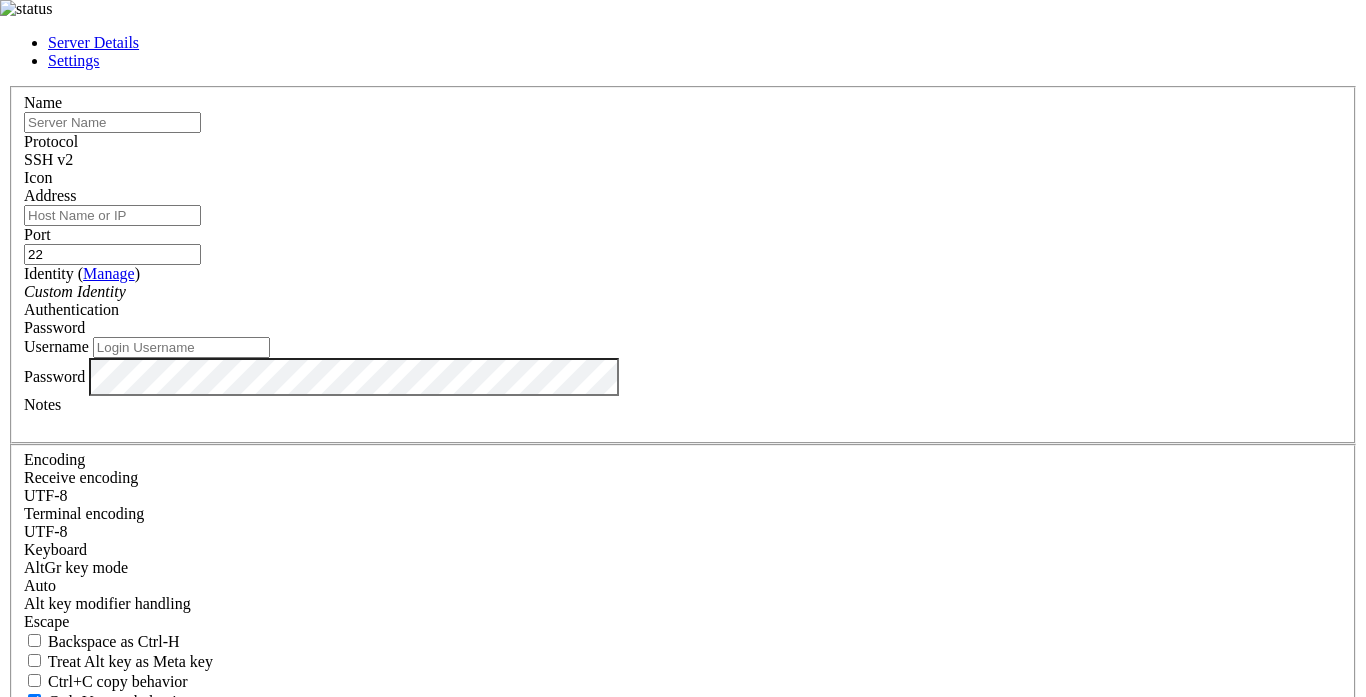 click at bounding box center (112, 122) 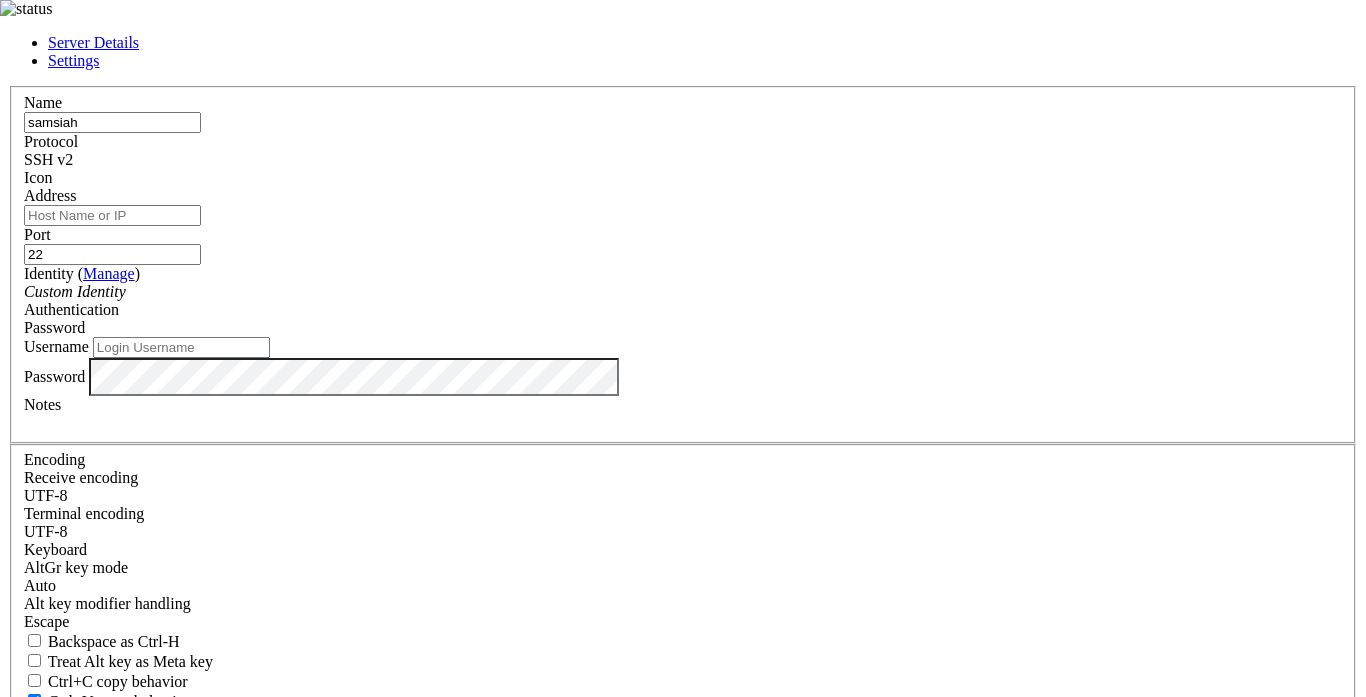 click on "Address" at bounding box center (112, 215) 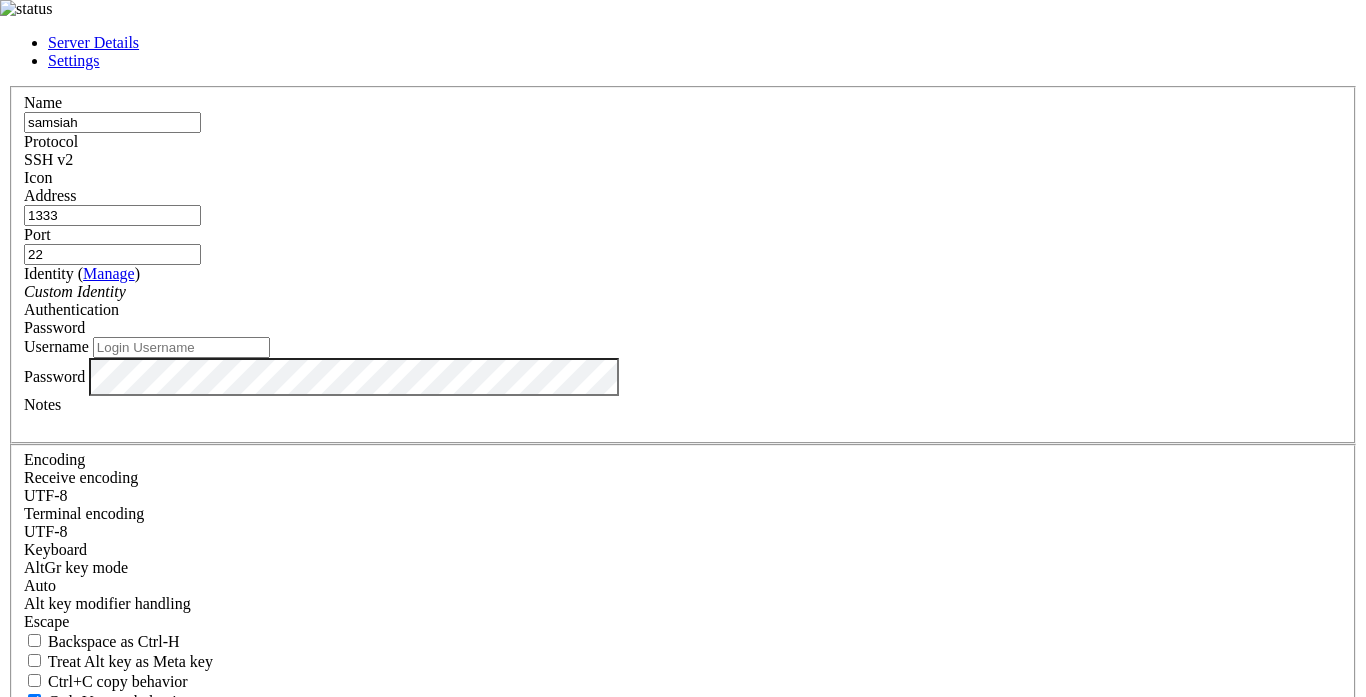type on "1333" 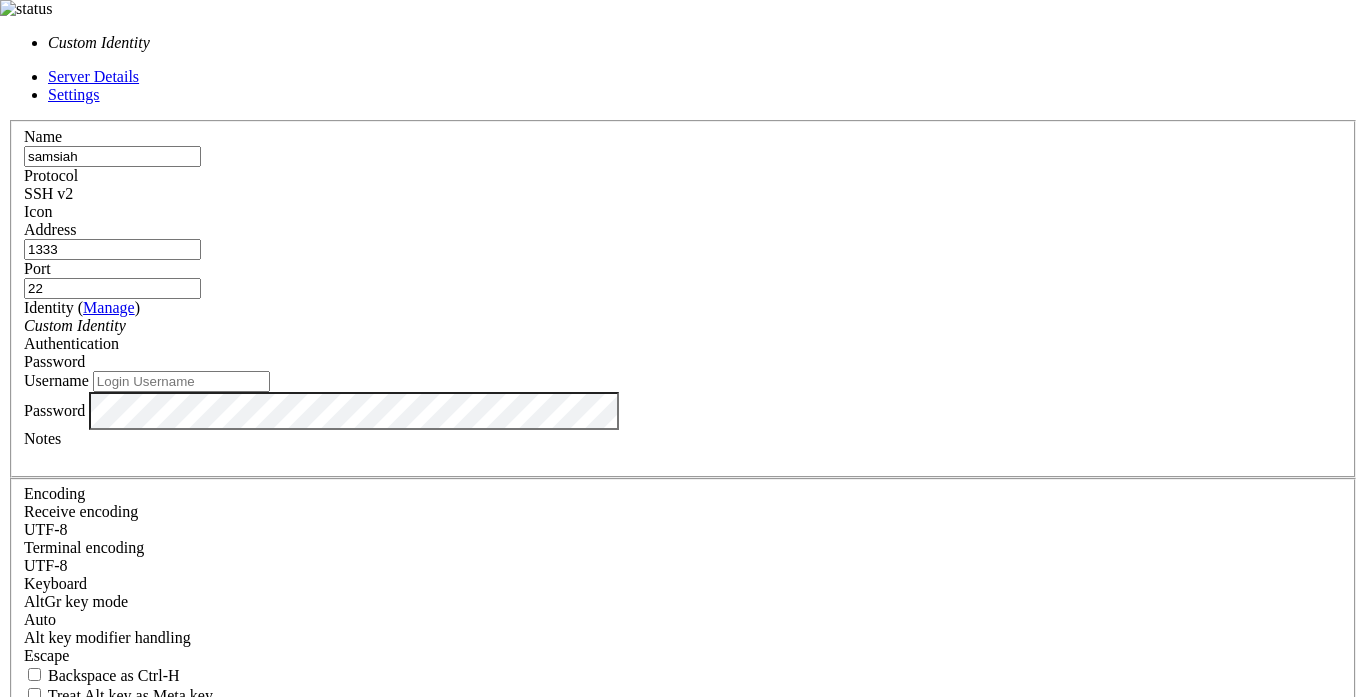 click on "Custom Identity" at bounding box center [683, 326] 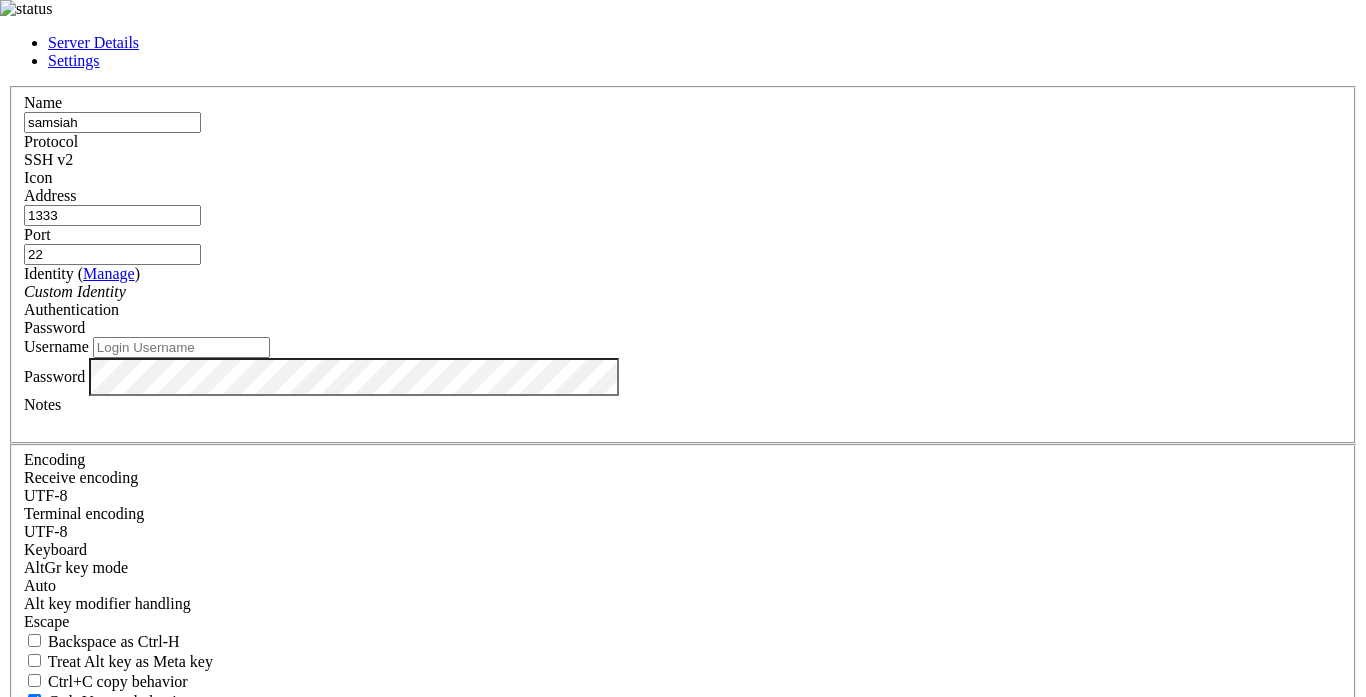 click on "Username" at bounding box center [683, 347] 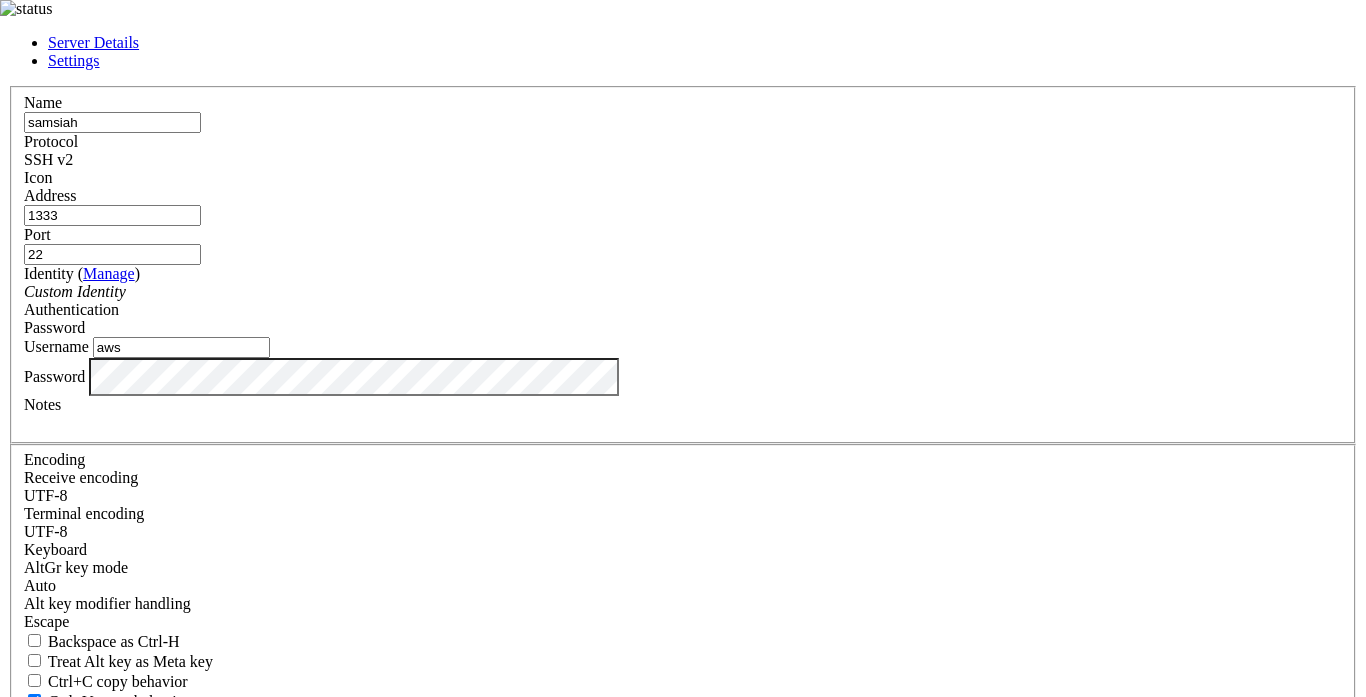 type on "aws" 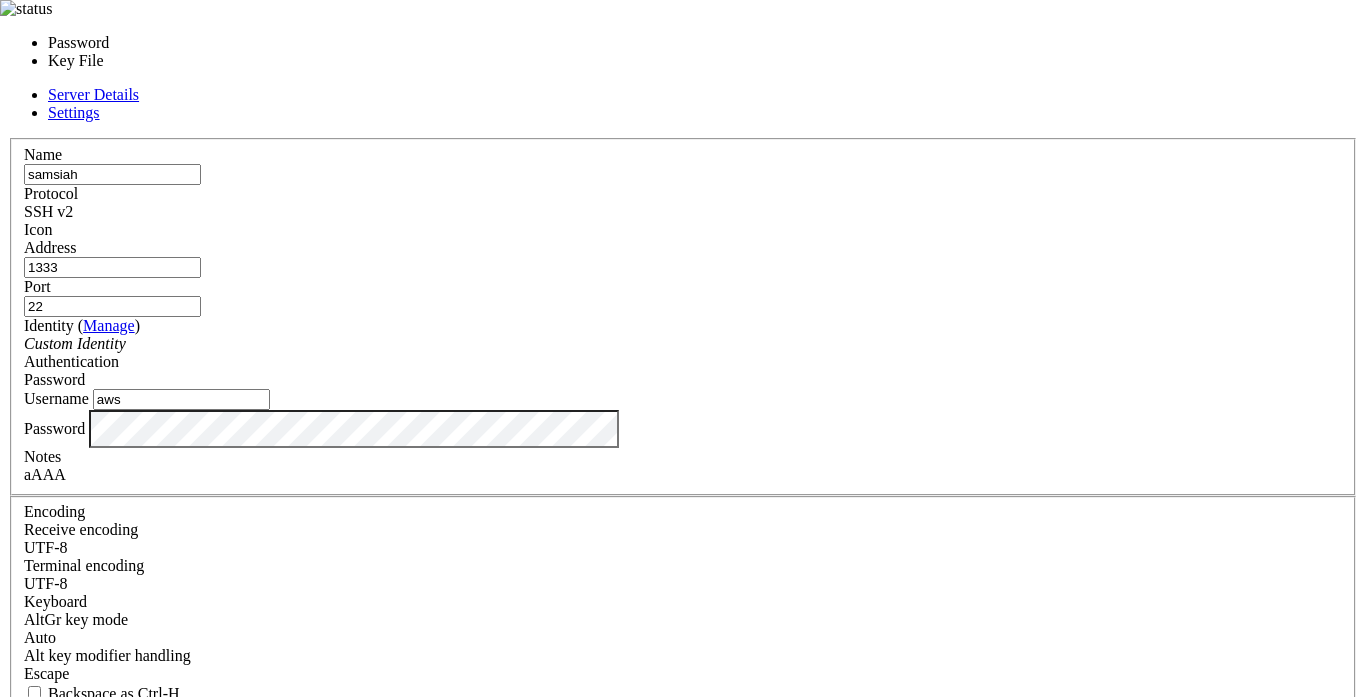 click on "Password" at bounding box center (683, 380) 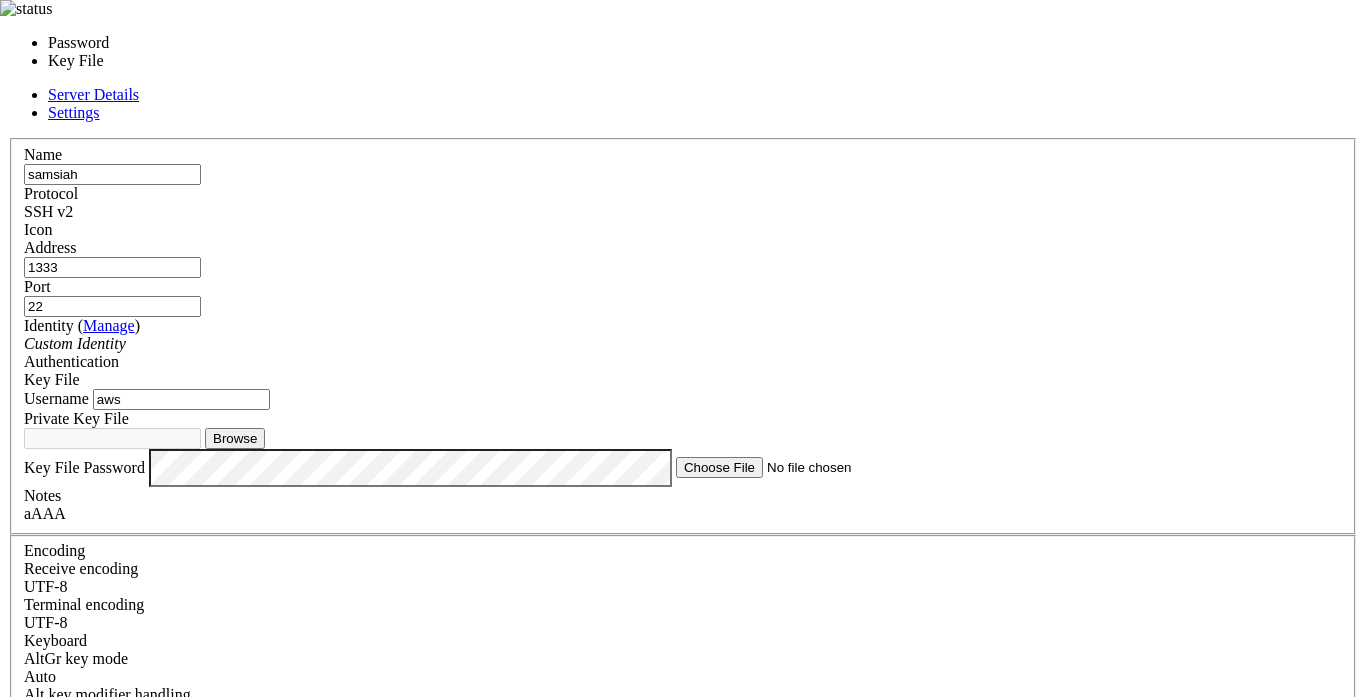 click on "Key File" at bounding box center (683, 380) 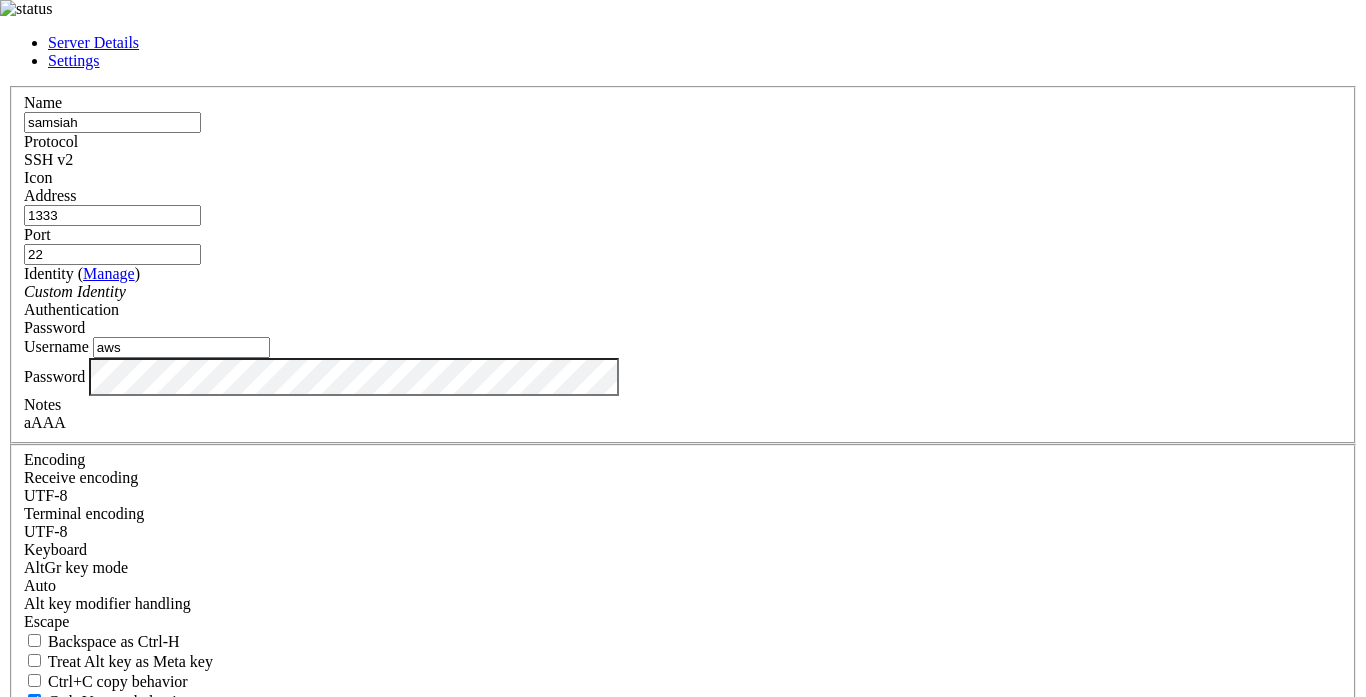 click on "22" at bounding box center (112, 254) 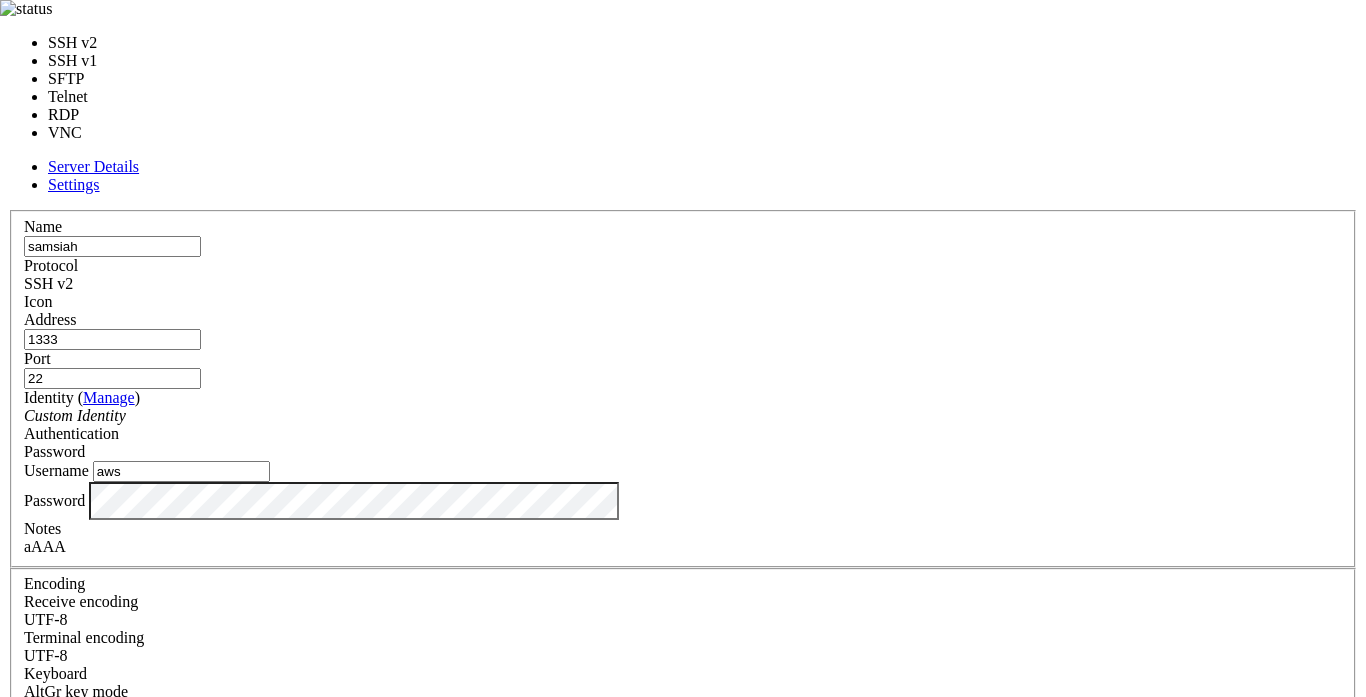 click on "SSH v2" at bounding box center (683, 284) 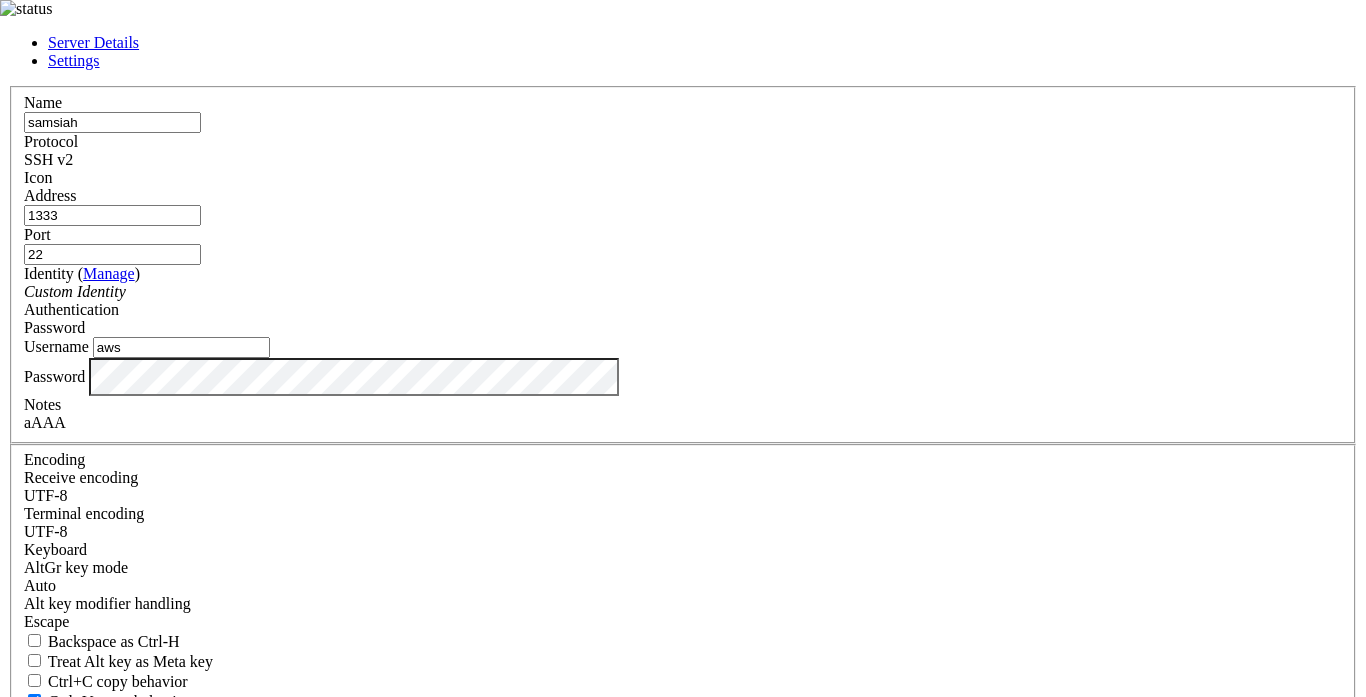 click at bounding box center (683, 187) 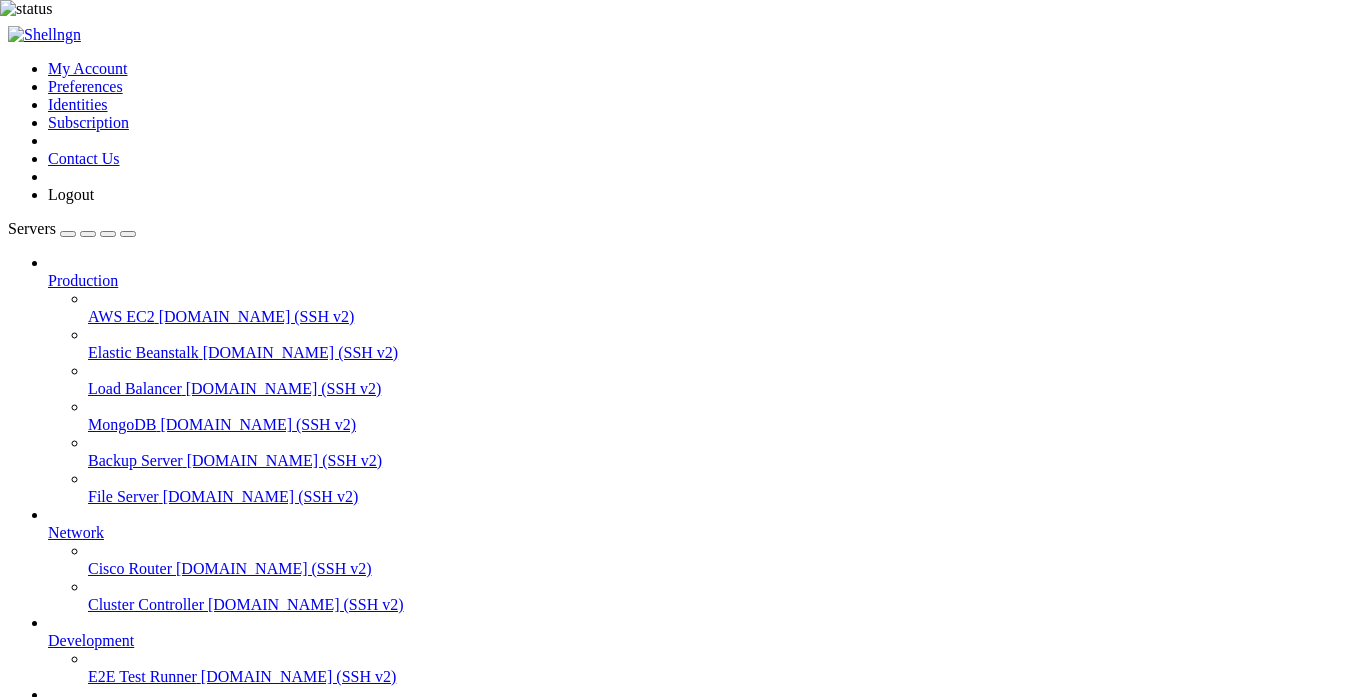 scroll, scrollTop: 110, scrollLeft: 0, axis: vertical 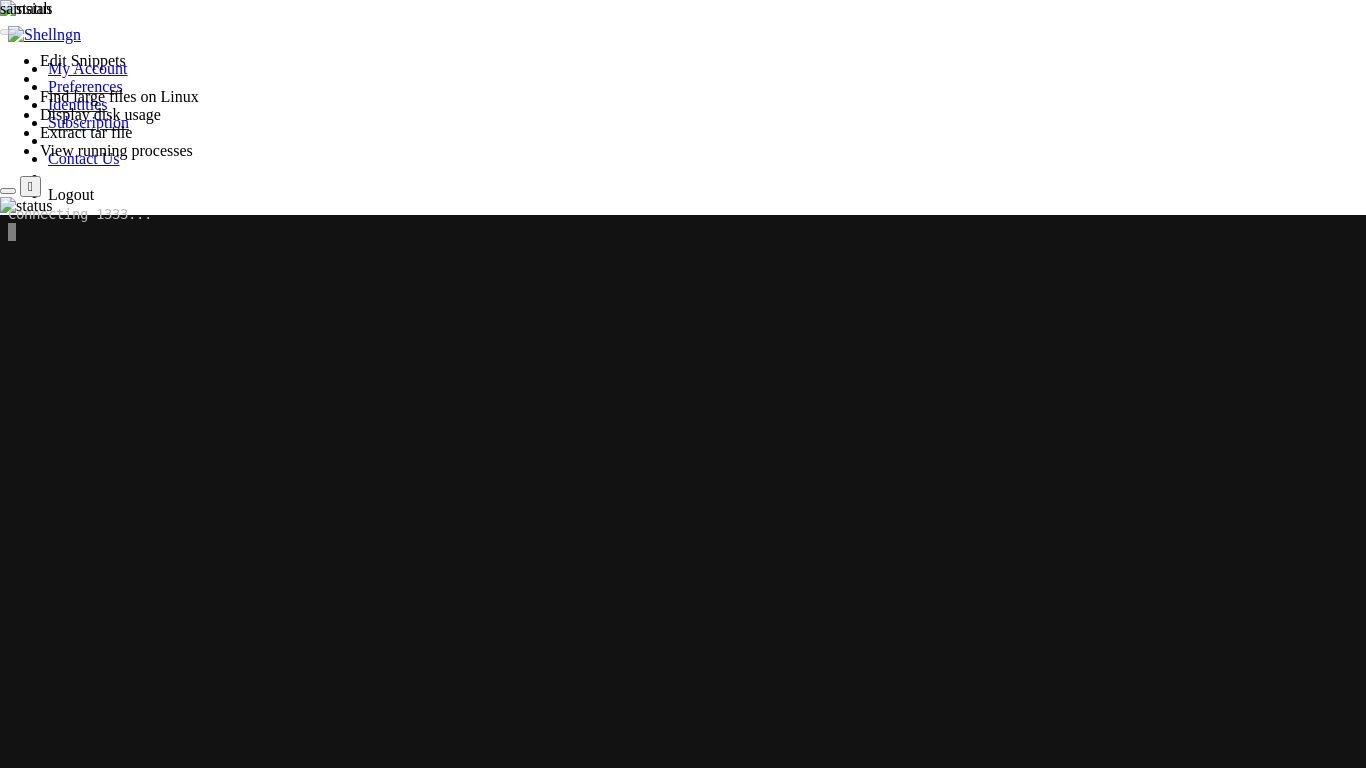 click at bounding box center (0, 197) 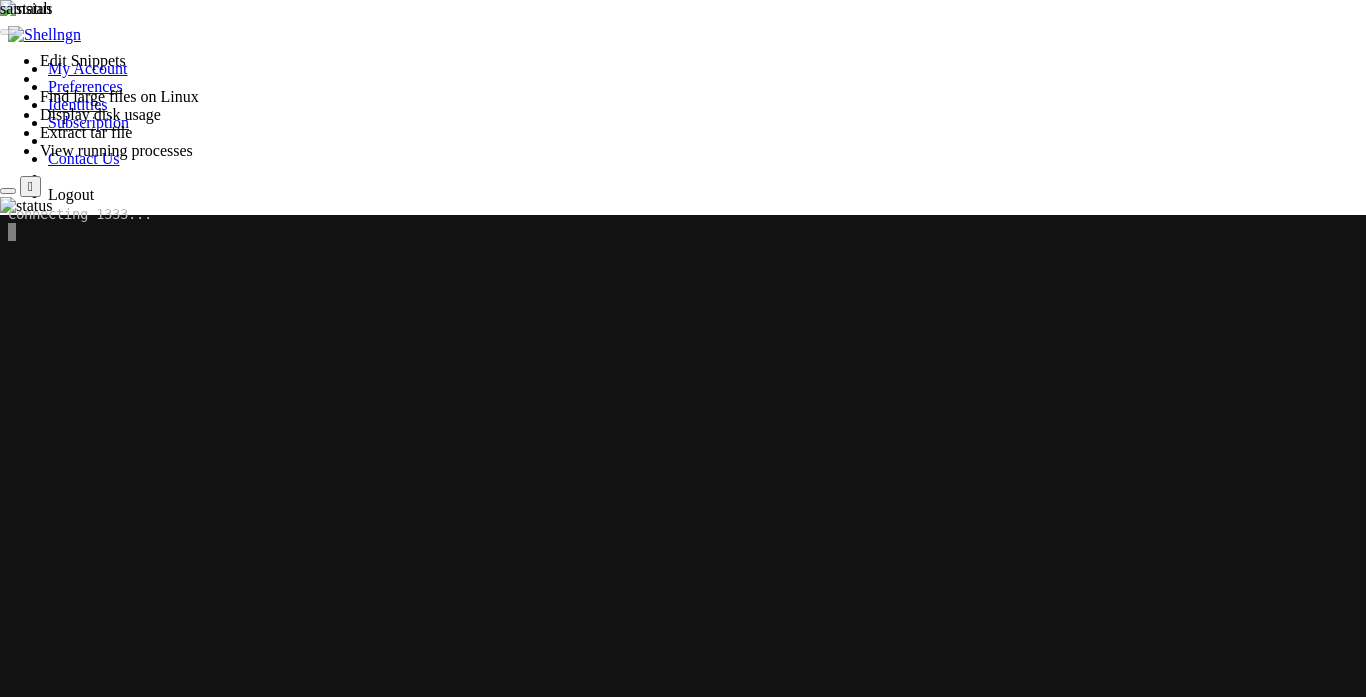 scroll, scrollTop: 110, scrollLeft: 0, axis: vertical 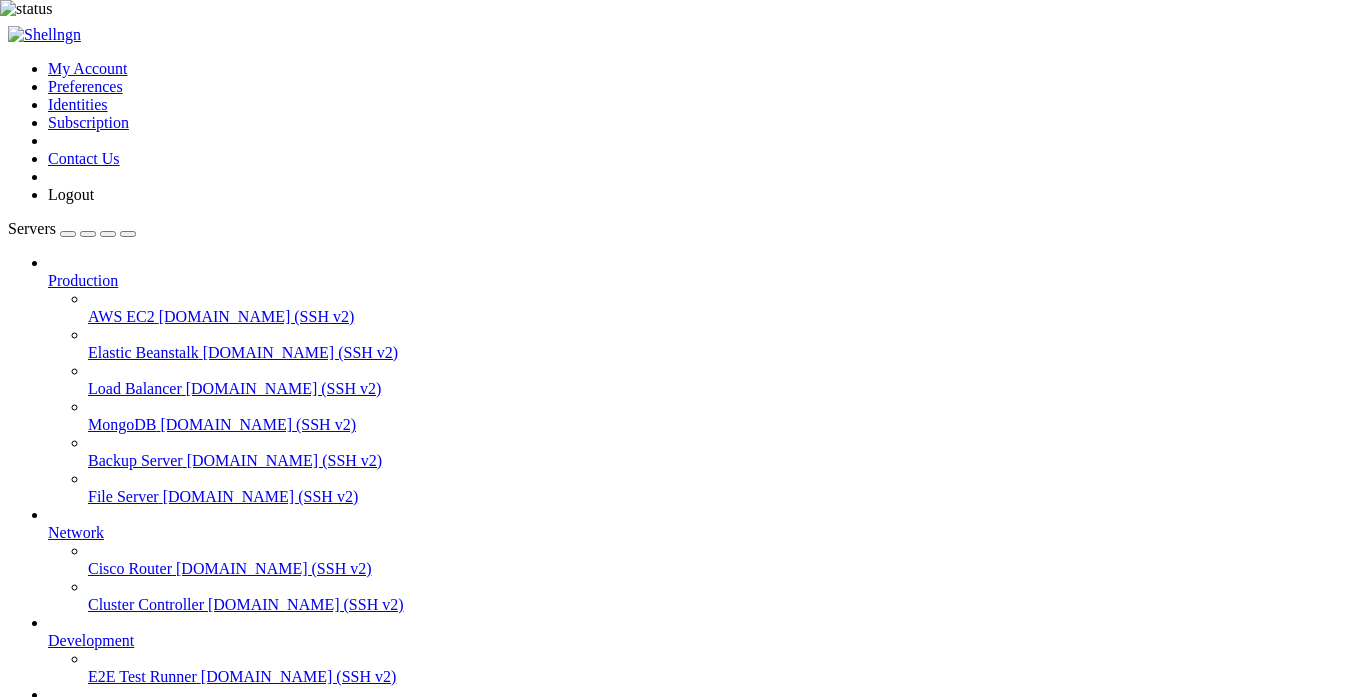 click on "Reconnect" at bounding box center (48, 1176) 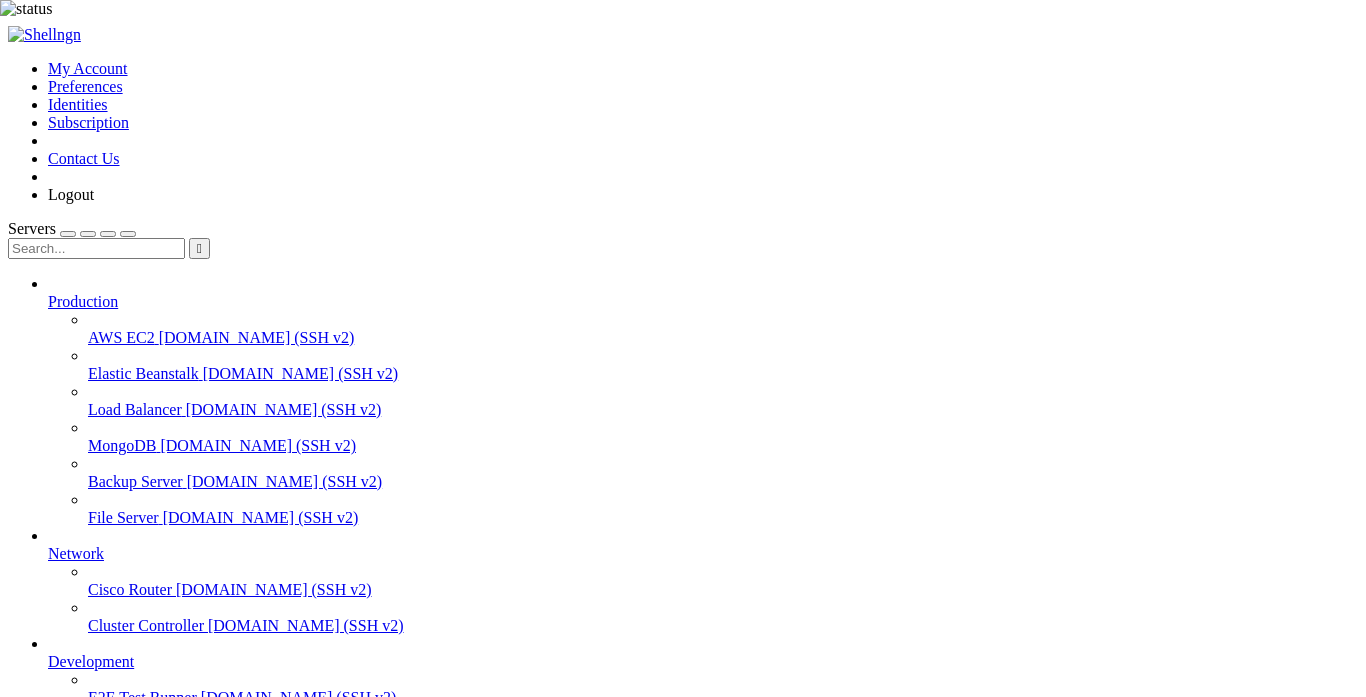 click at bounding box center (96, 248) 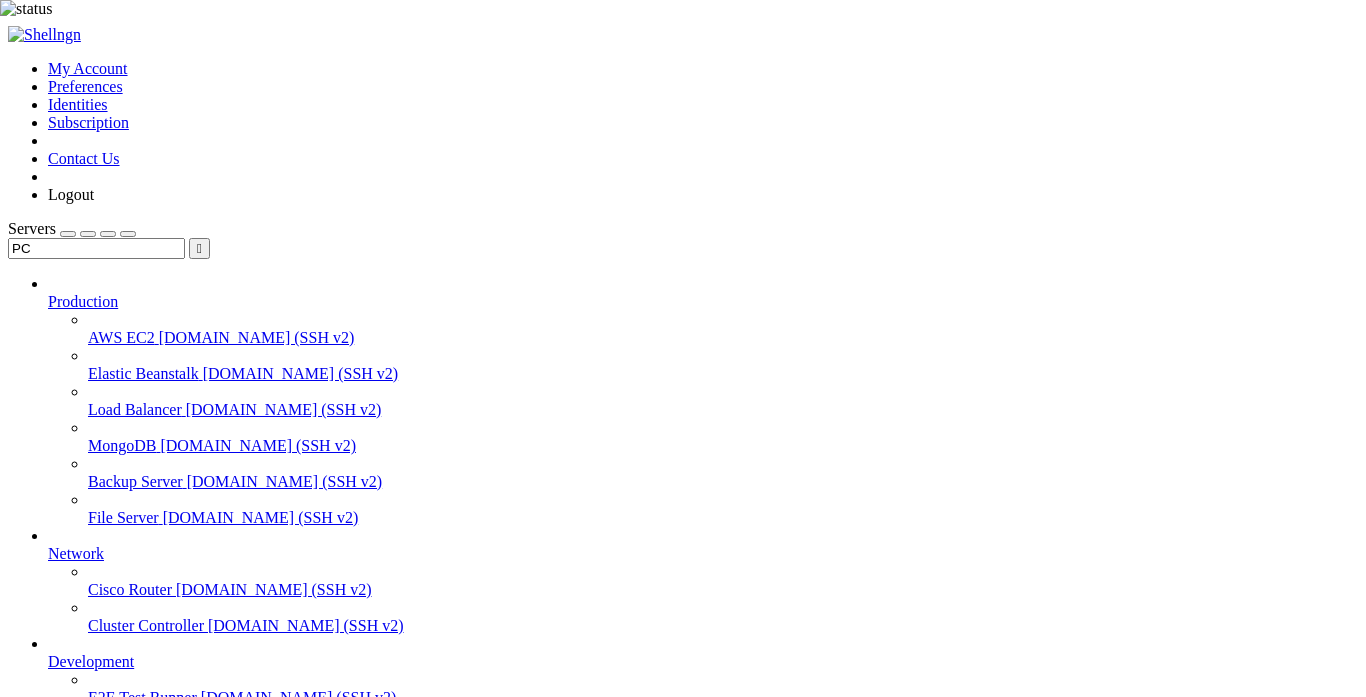 type on "PC" 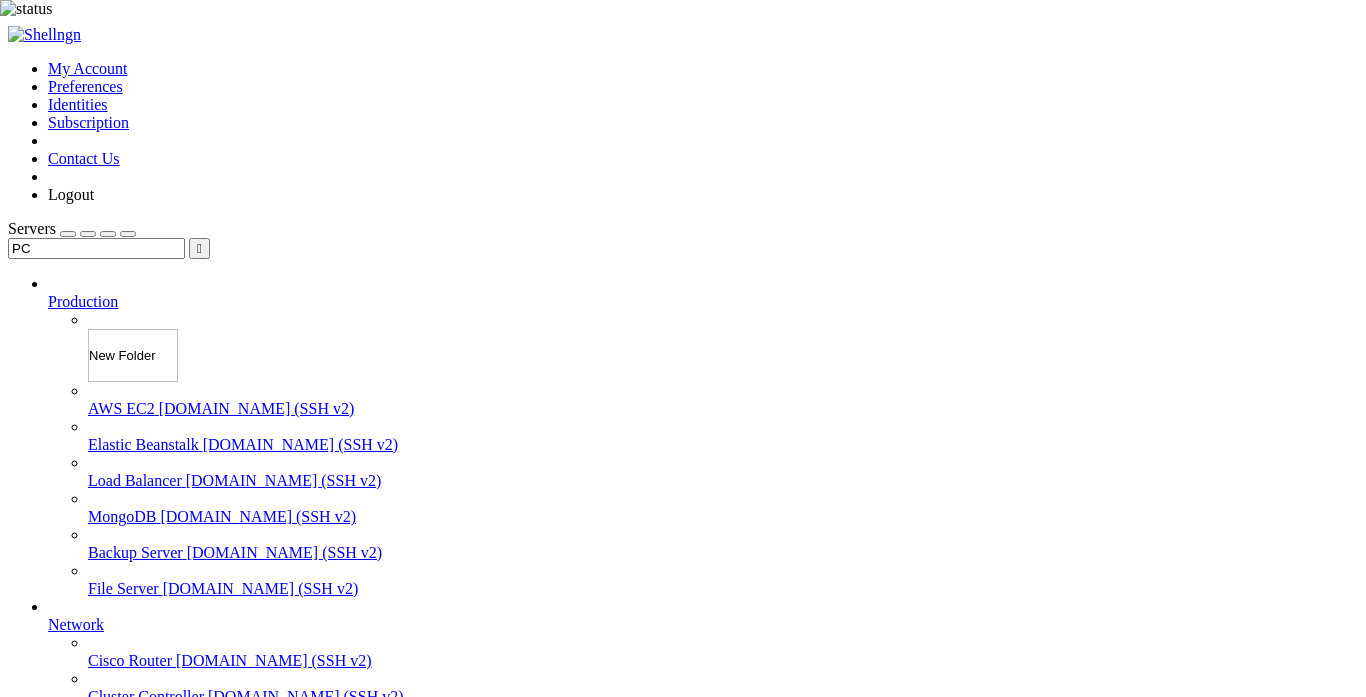 type 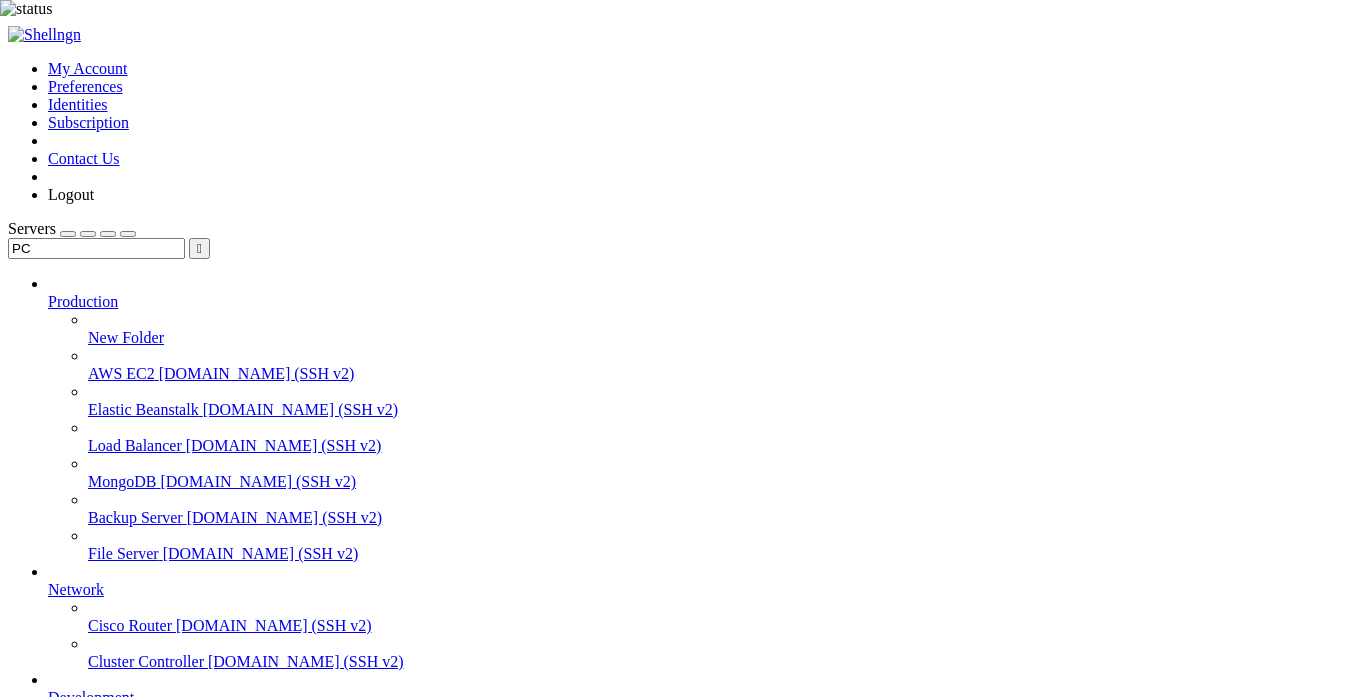 click on "New Folder" at bounding box center [126, 337] 